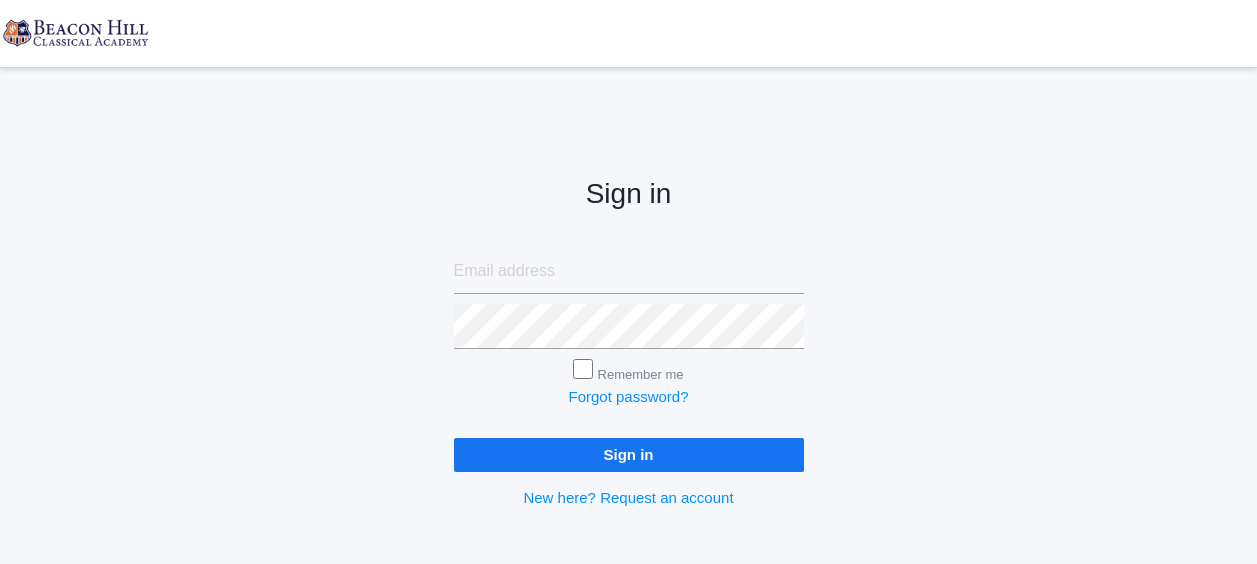 scroll, scrollTop: 0, scrollLeft: 0, axis: both 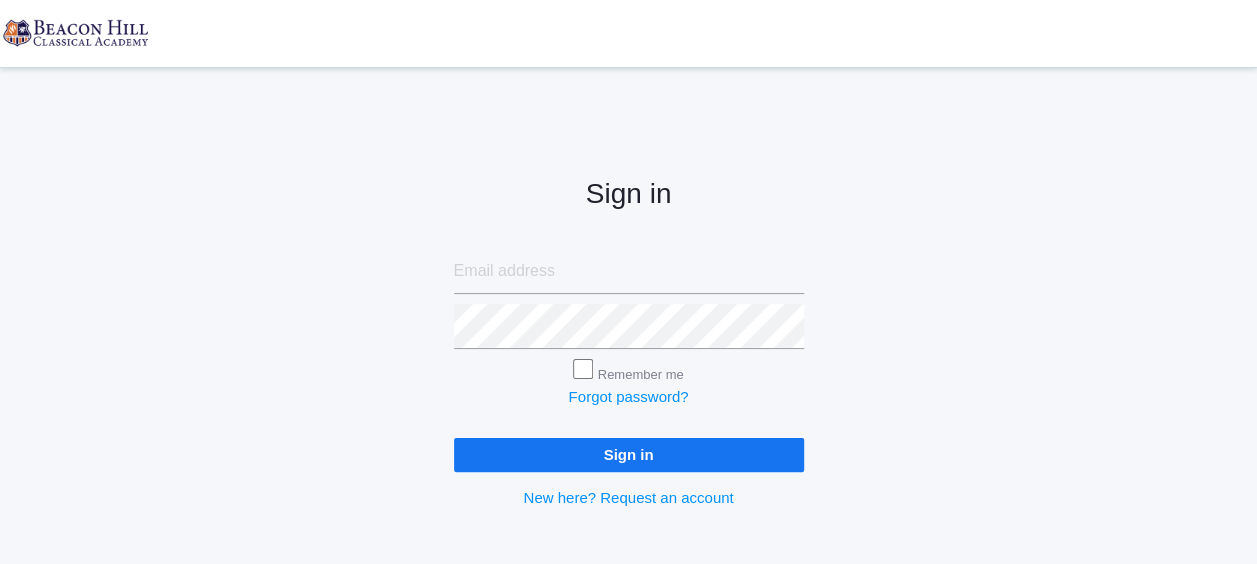 type on "[EMAIL_ADDRESS][DOMAIN_NAME]" 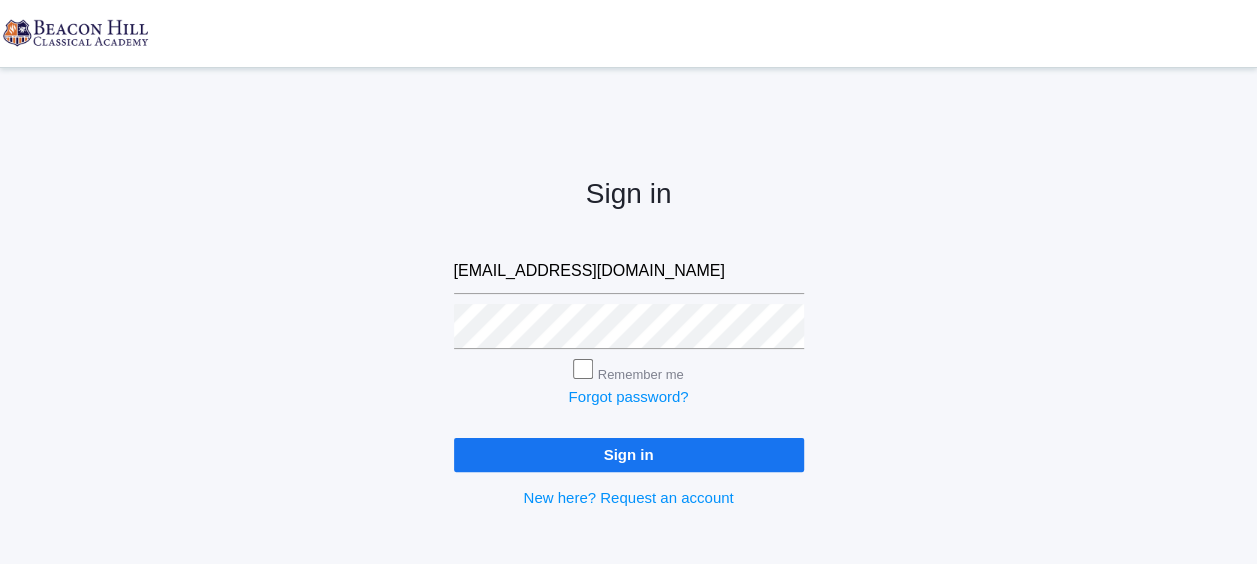 click on "Sign in" at bounding box center [629, 454] 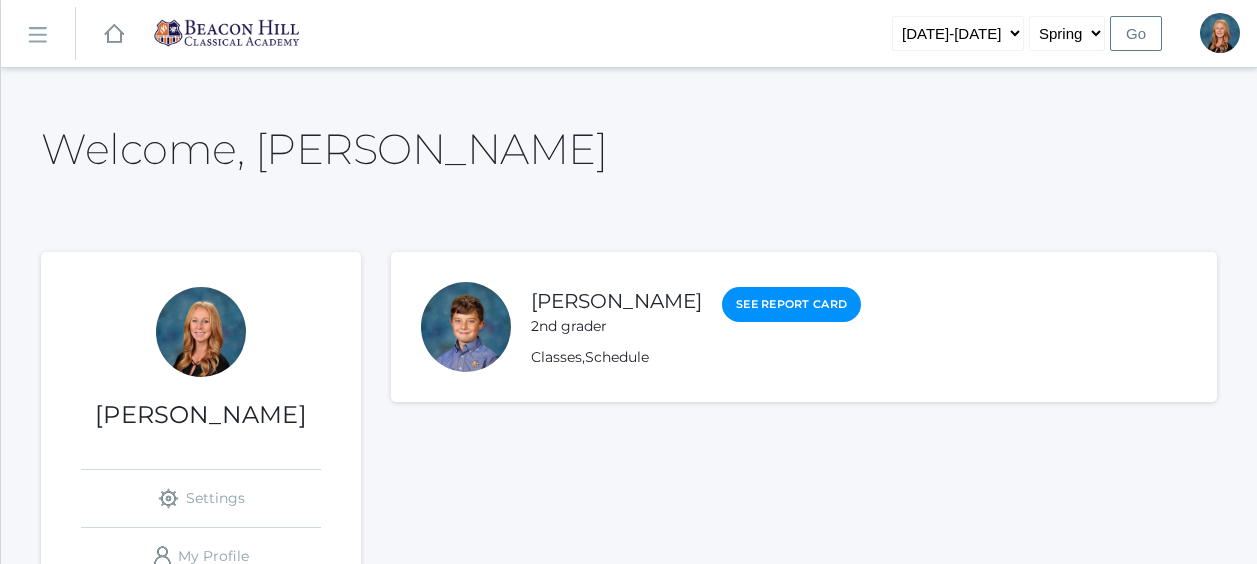 scroll, scrollTop: 0, scrollLeft: 0, axis: both 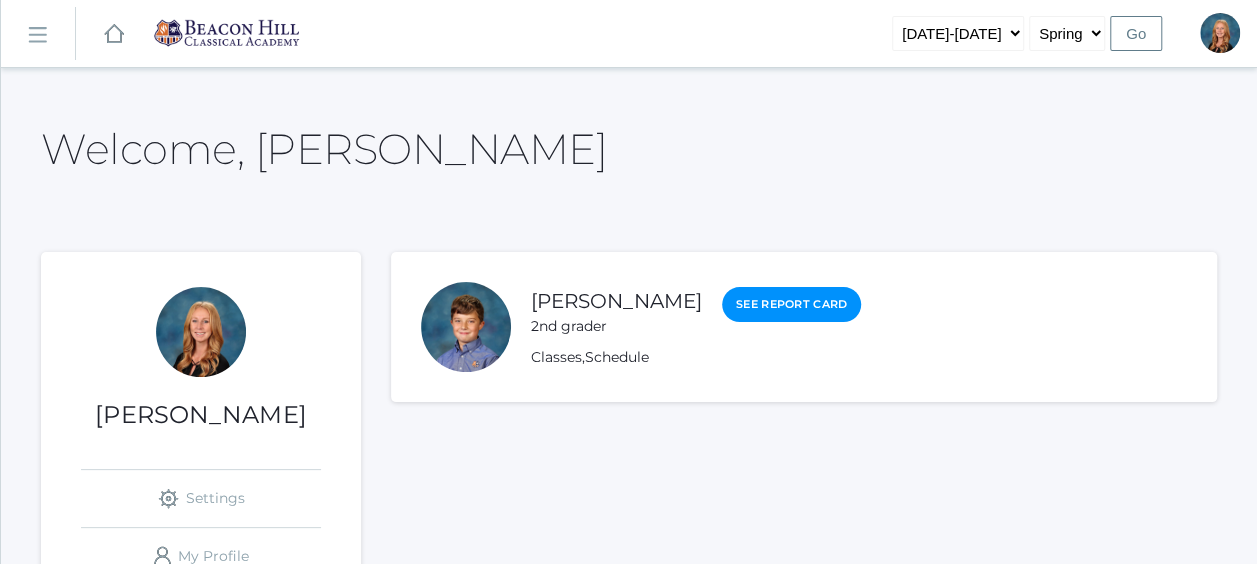 click 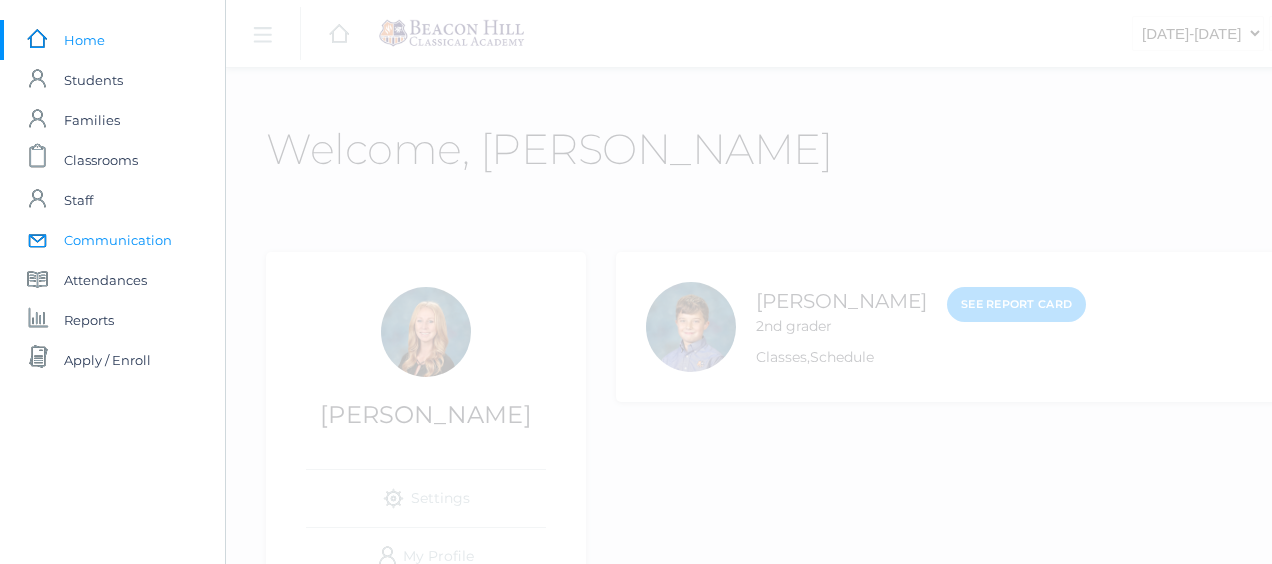 click on "Communication" at bounding box center [118, 240] 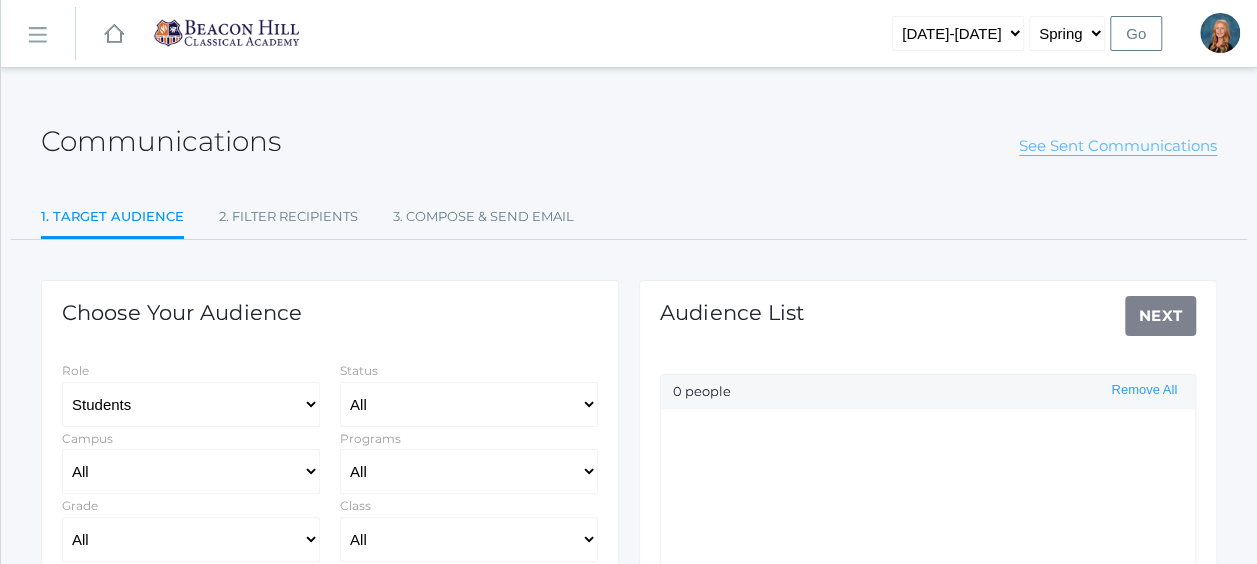 click on "See Sent Communications" 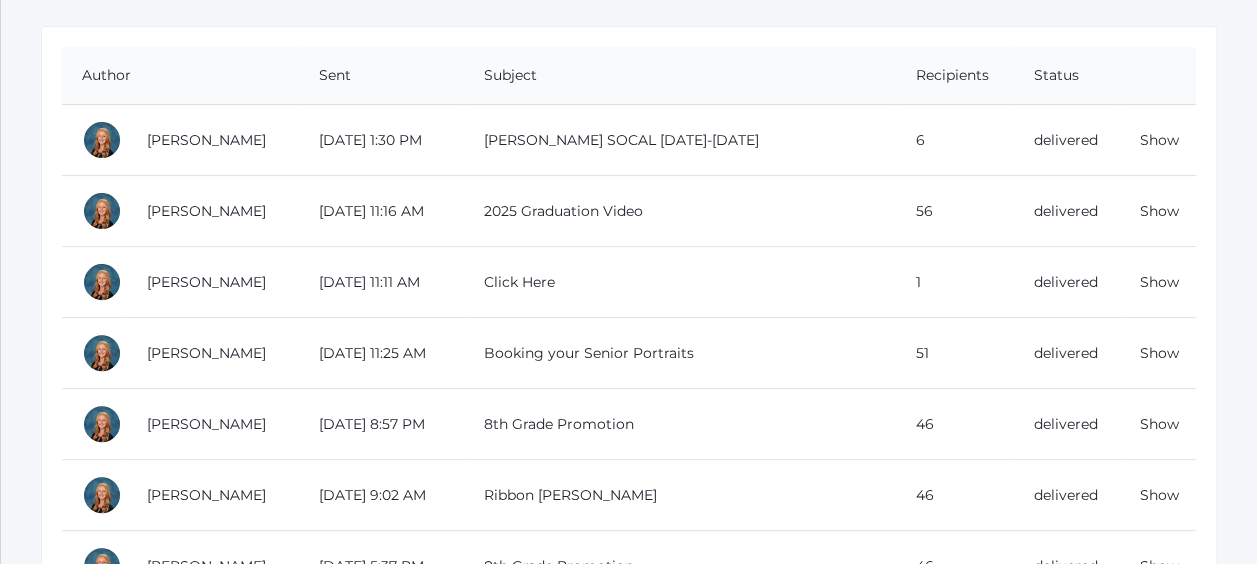 scroll, scrollTop: 206, scrollLeft: 0, axis: vertical 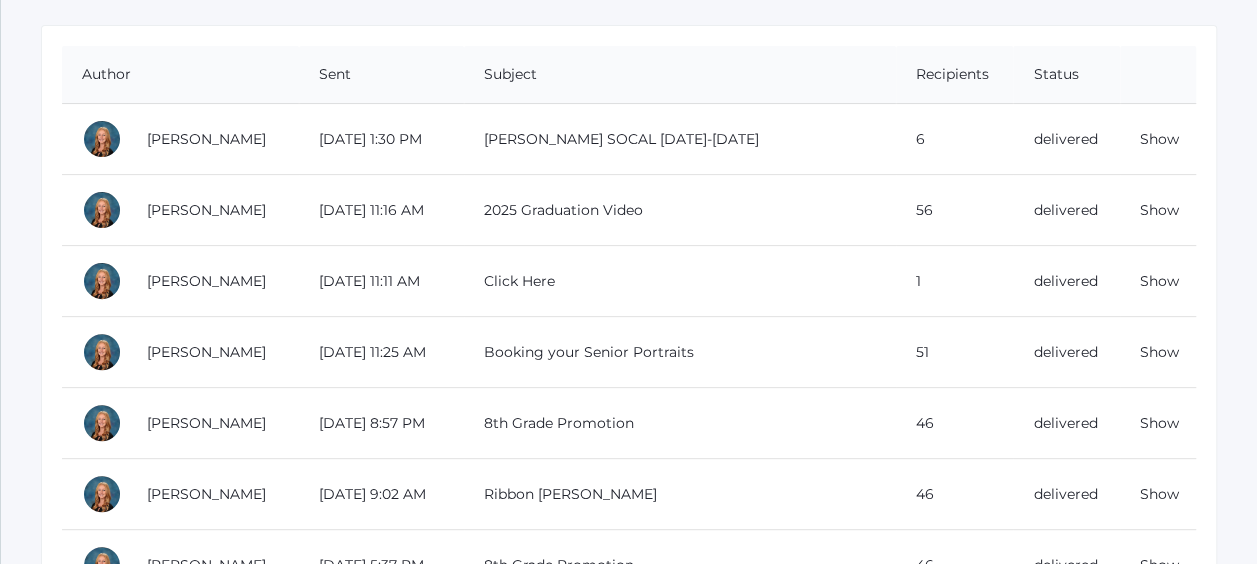 click on "Booking your Senior Portraits" at bounding box center [680, 352] 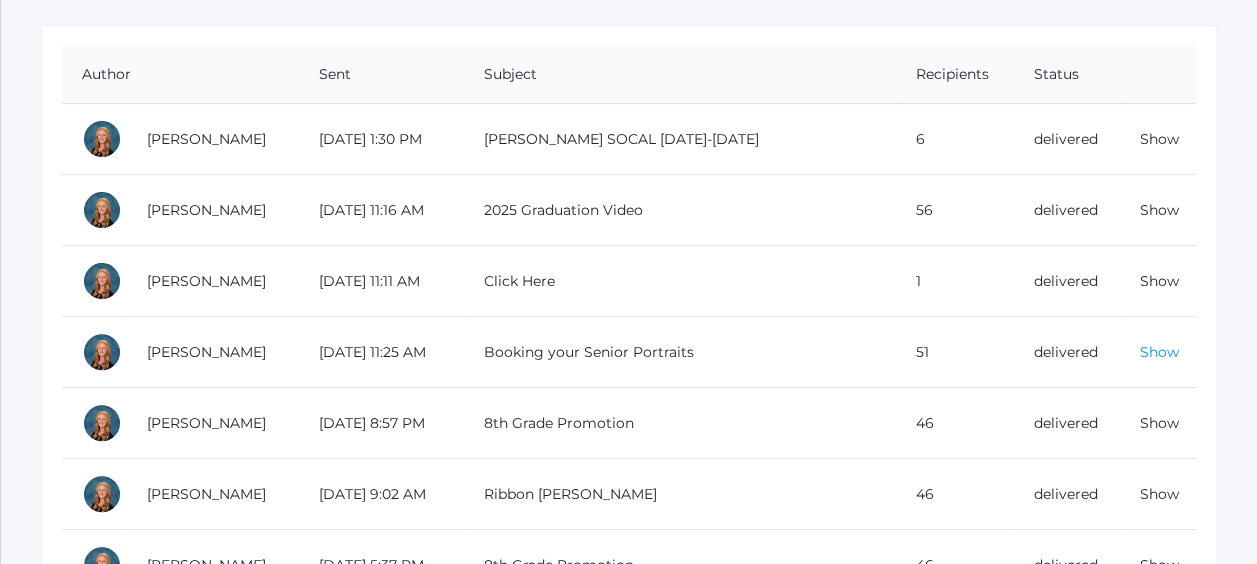 click on "Show" at bounding box center (1159, 352) 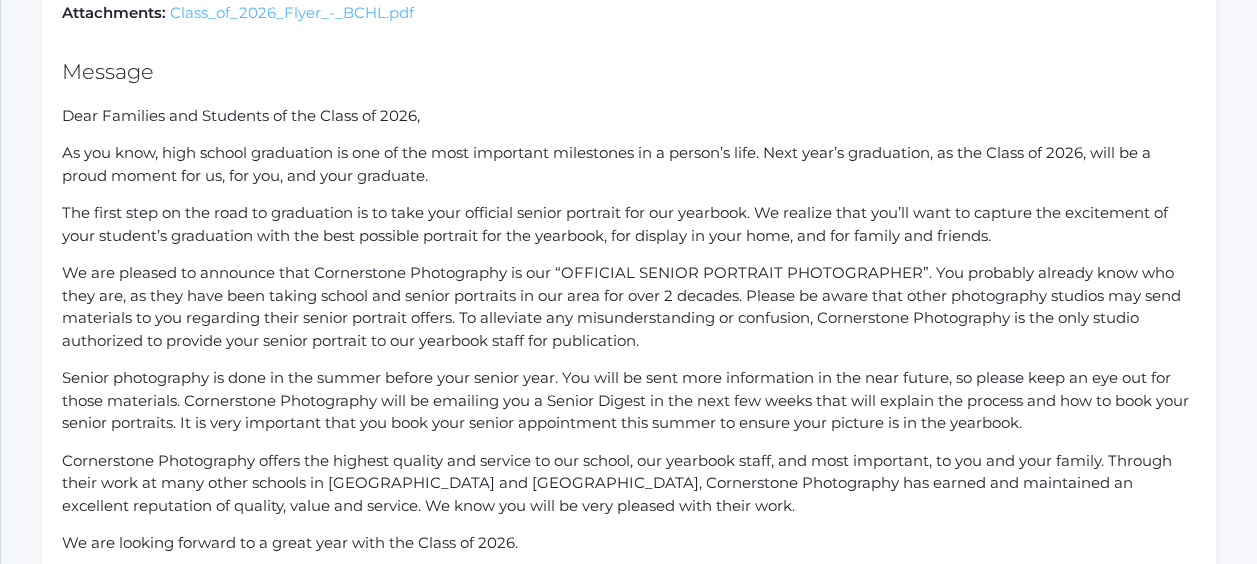 scroll, scrollTop: 354, scrollLeft: 0, axis: vertical 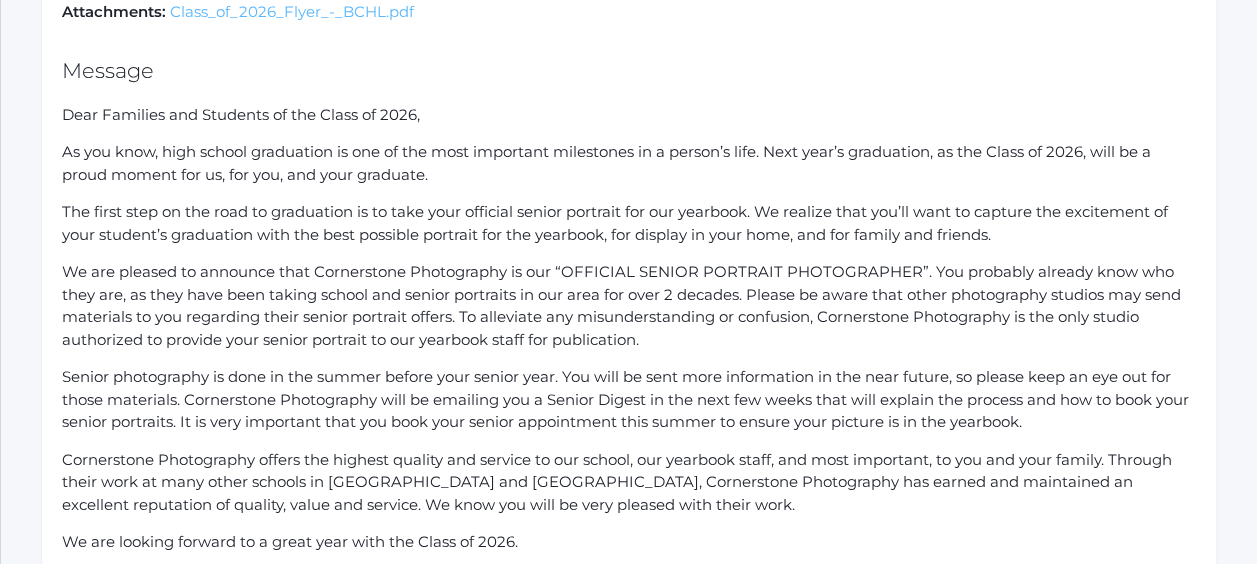 click on "Class_of_2026_Flyer_-_BCHL.pdf" at bounding box center (292, 11) 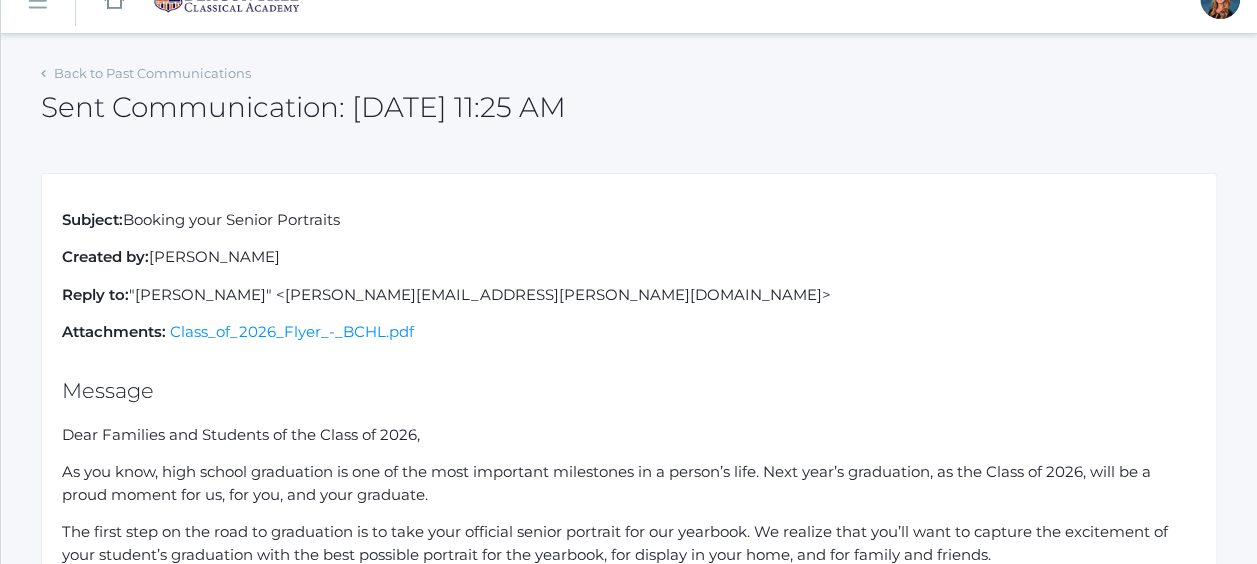 scroll, scrollTop: 0, scrollLeft: 0, axis: both 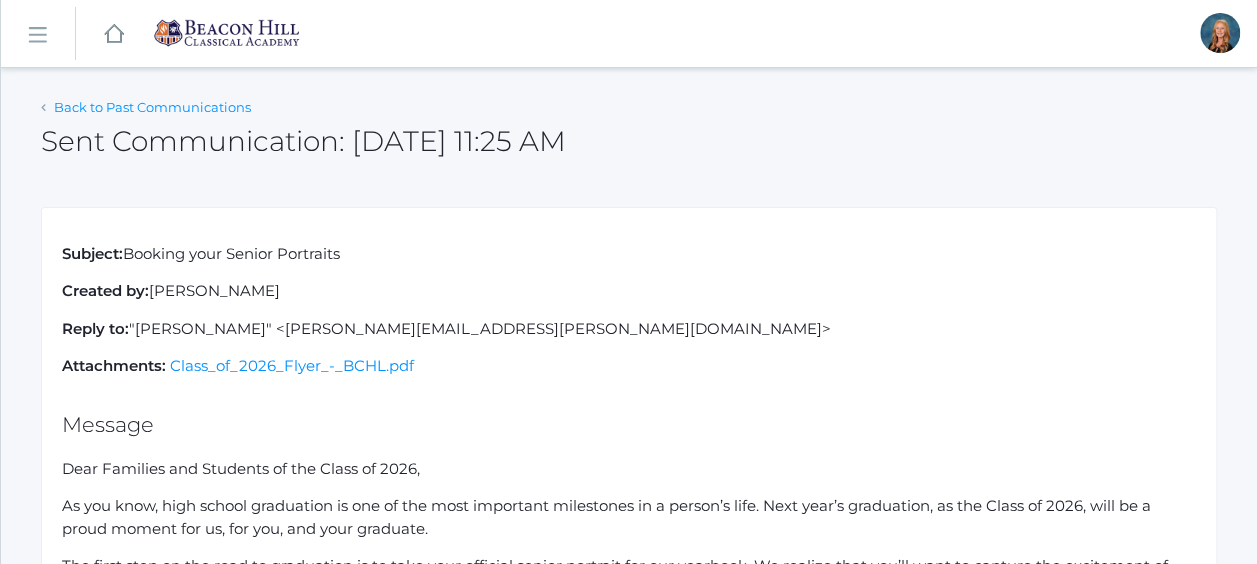 click on "Back to Past Communications" at bounding box center [152, 107] 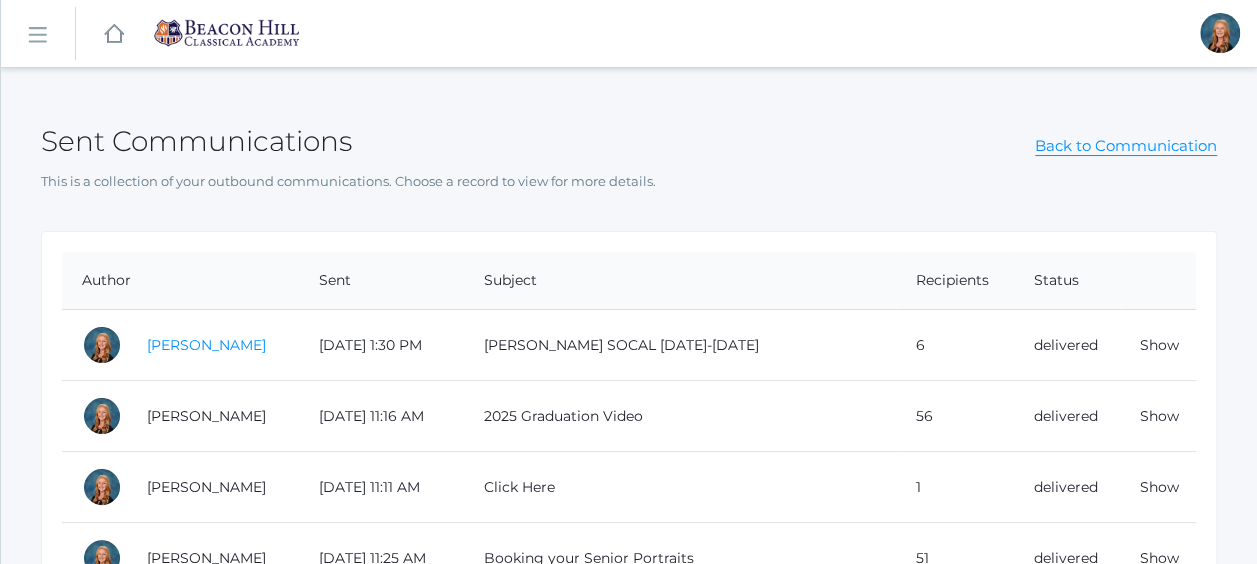 click on "Nicole Canty" at bounding box center [206, 345] 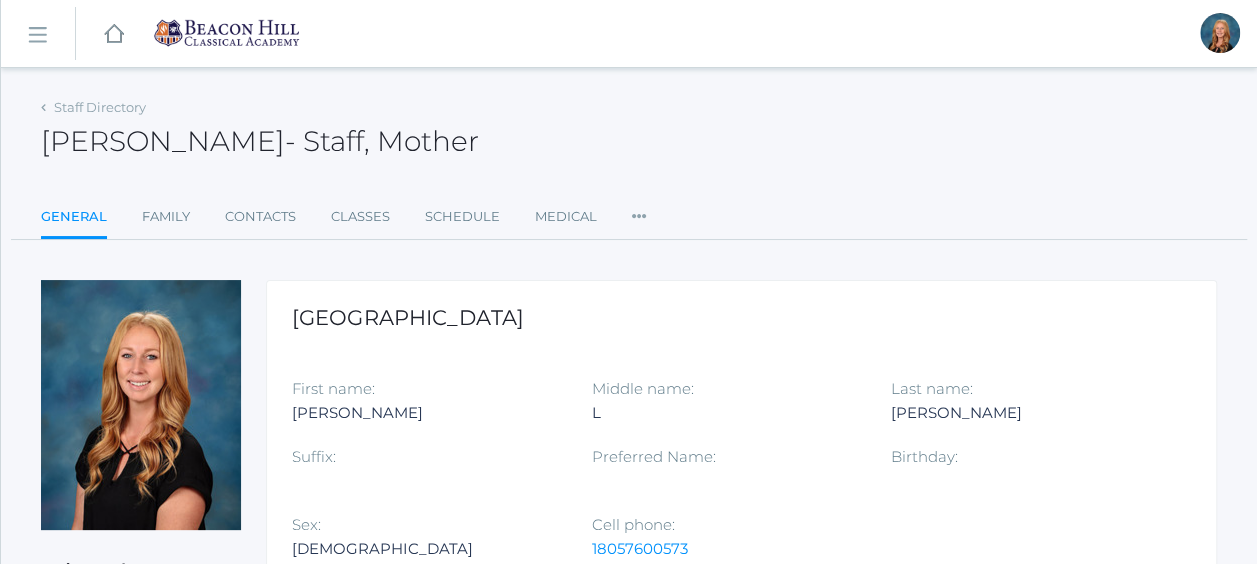 scroll, scrollTop: 103, scrollLeft: 0, axis: vertical 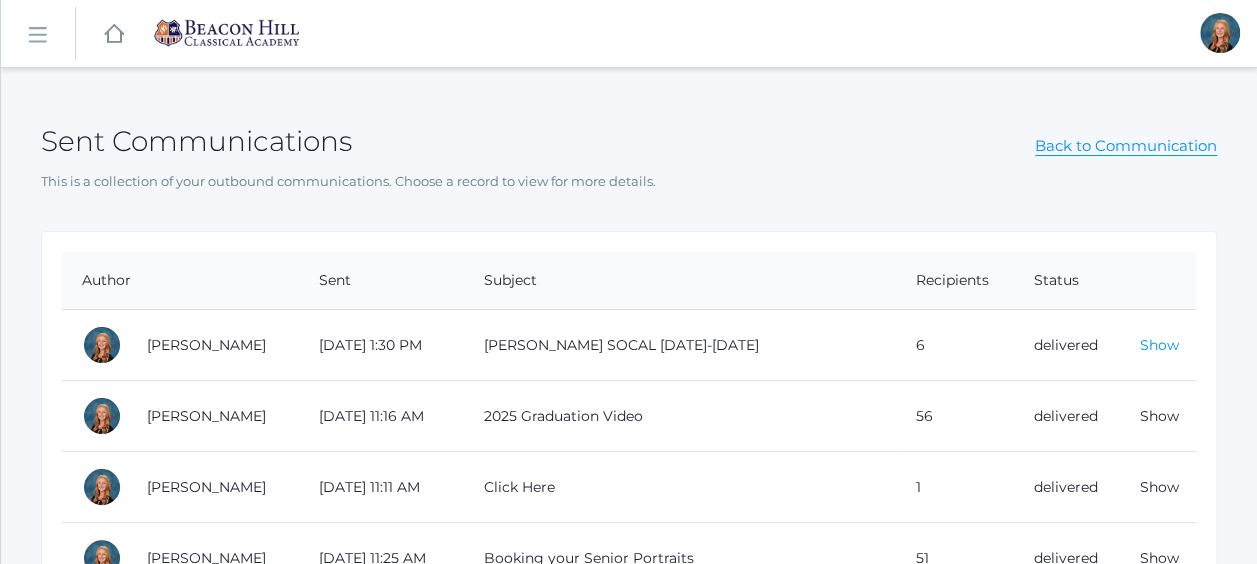 click on "Show" at bounding box center (1159, 345) 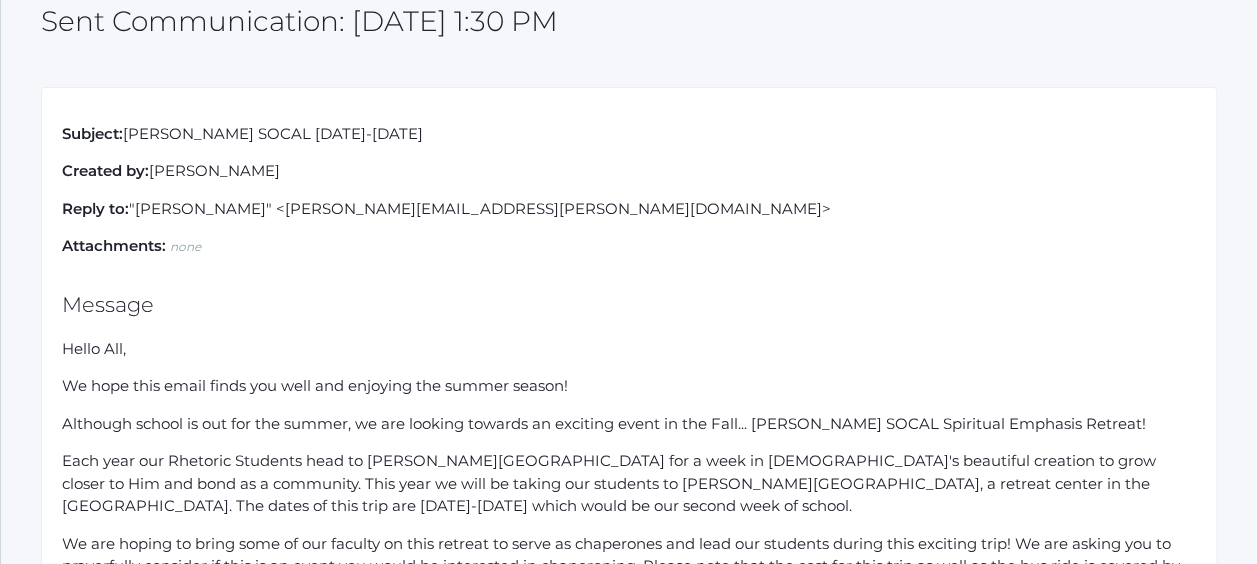 scroll, scrollTop: 122, scrollLeft: 0, axis: vertical 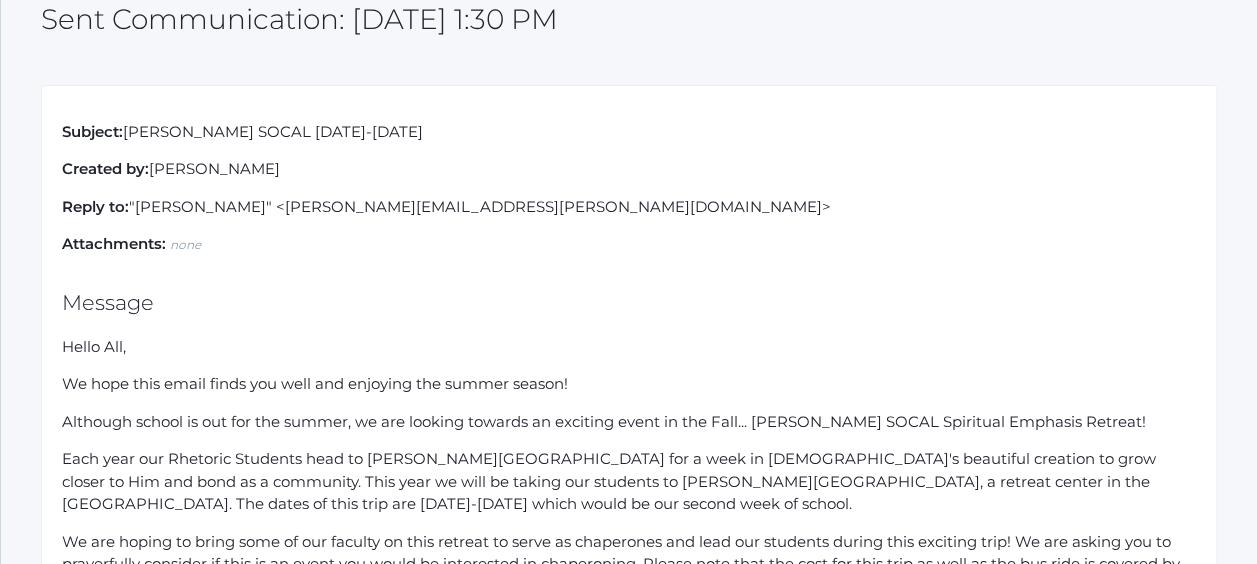 click on "Subject:
Hume SOCAL September 9-12
Created by:
Nicole Canty
Reply to:
"Nicole Canty" <nicole.canty@beaconhillclassical.org>
Attachments:
none
Message
Hello All,
We hope this email finds you well and enjoying the summer season!
Although school is out for the summer, we are looking towards an exciting event in the Fall... Hume SOCAL Spiritual Emphasis Retreat!
Each year our Rhetoric Students head to Hume Lake for a week in God's beautiful creation to grow closer to Him and bond as a community. This year we will be taking our students to Hume SOCAL, a retreat center in the San Bernadino National Forest. The dates of this trip are September 9th-12th which would be our second week of school.
Would you please reply to me whether or not you are able to join us in September?
I would be happy to answer any questions you have regarding this trip!" at bounding box center [629, 690] 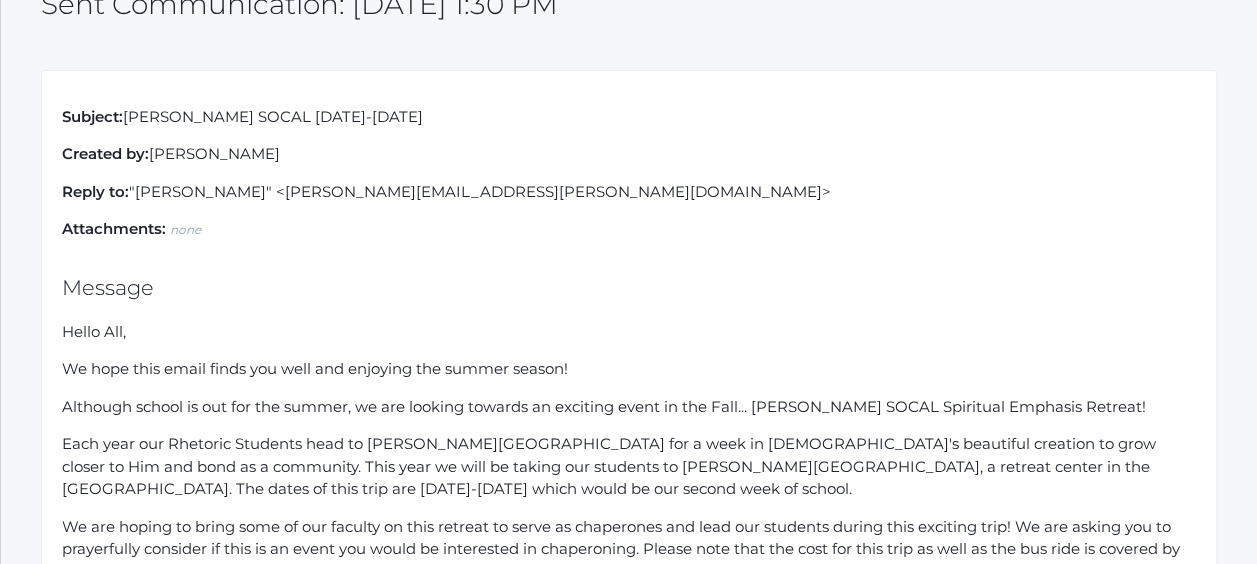 scroll, scrollTop: 0, scrollLeft: 0, axis: both 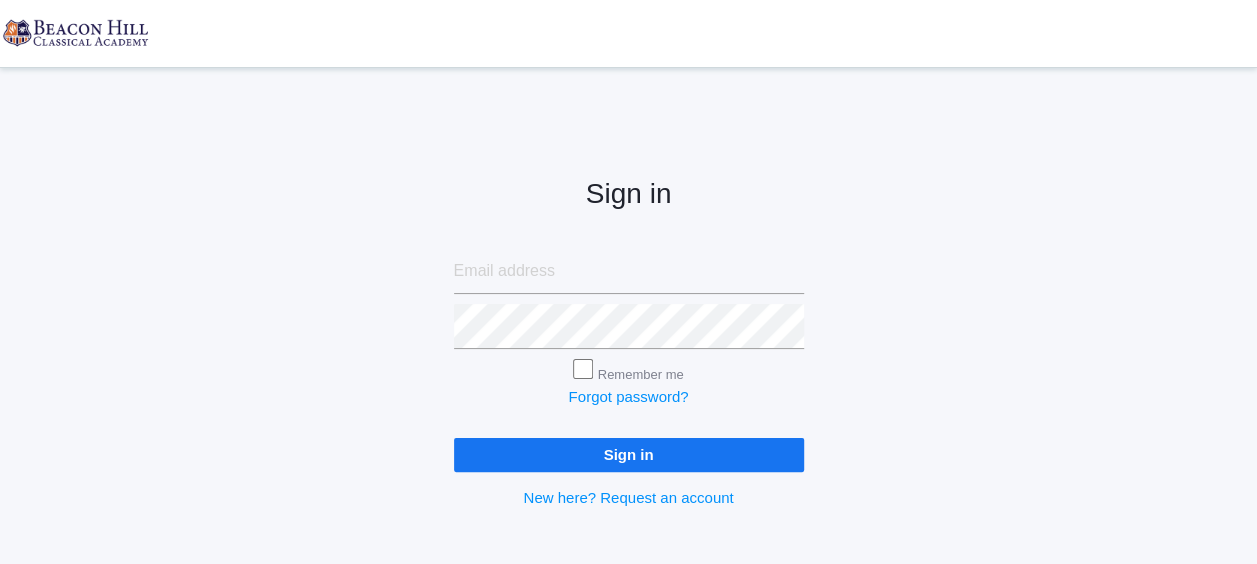 type on "[EMAIL_ADDRESS][DOMAIN_NAME]" 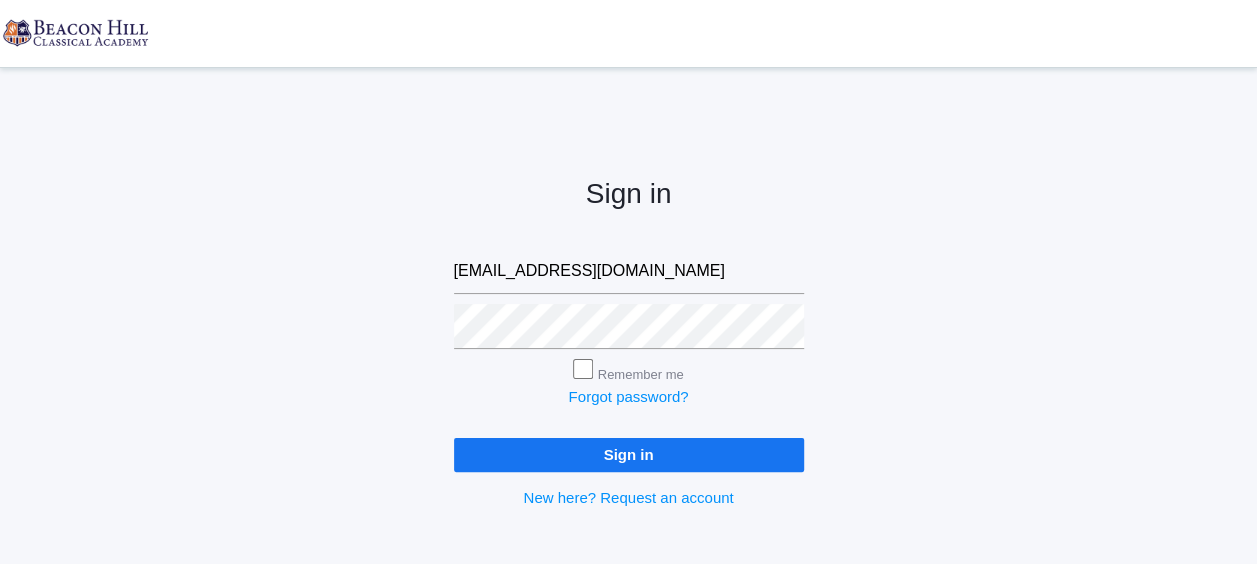 click on "Sign in" at bounding box center [629, 454] 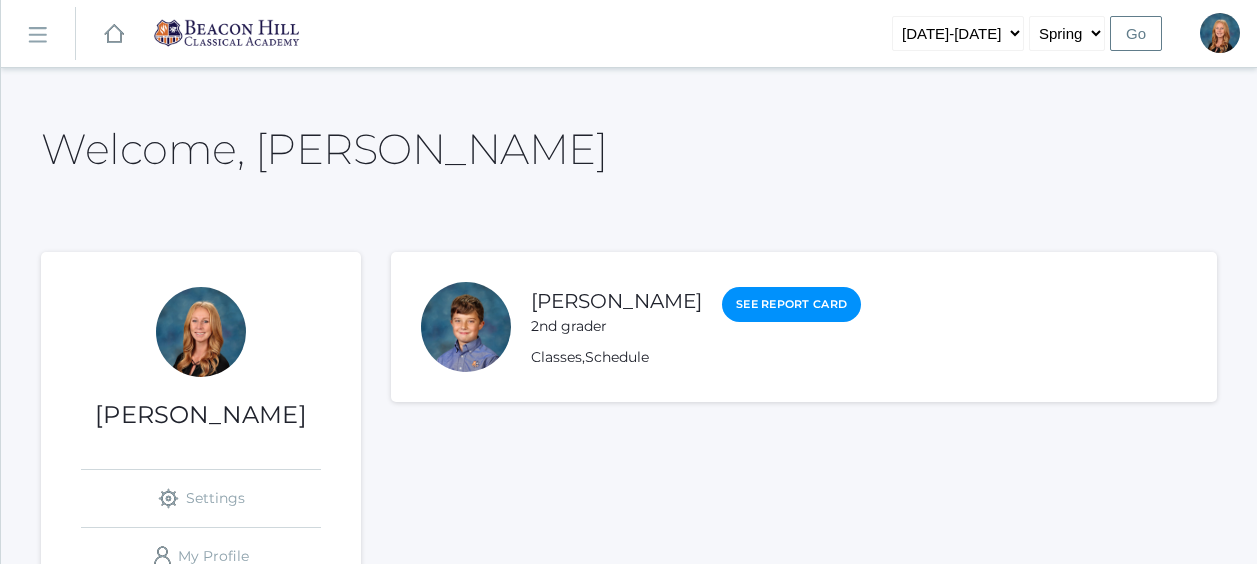 scroll, scrollTop: 0, scrollLeft: 0, axis: both 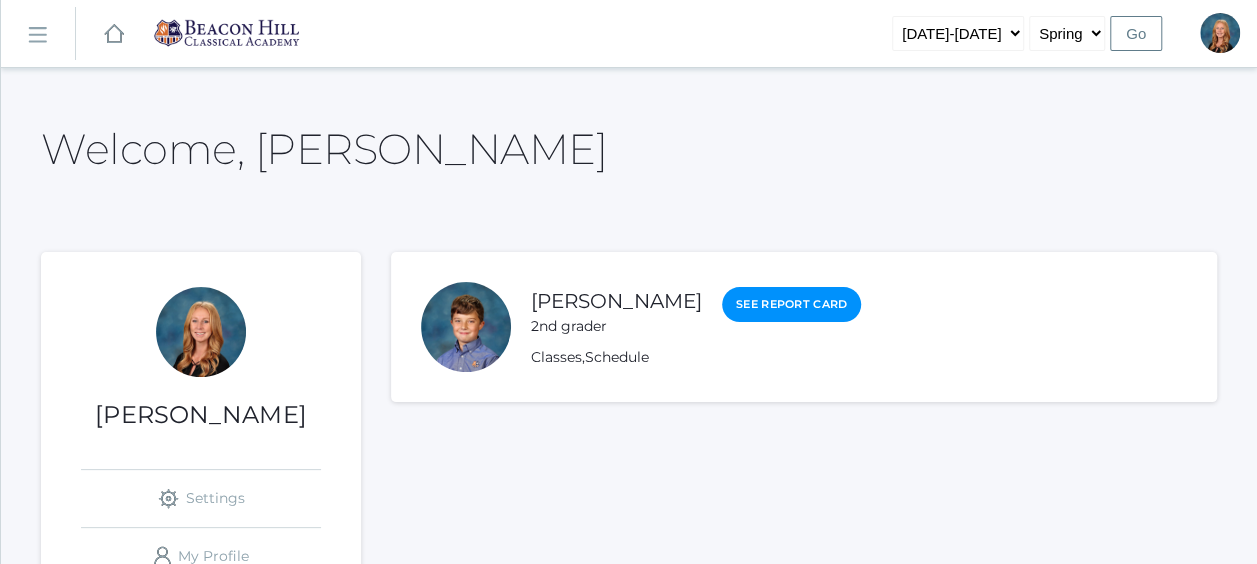 click 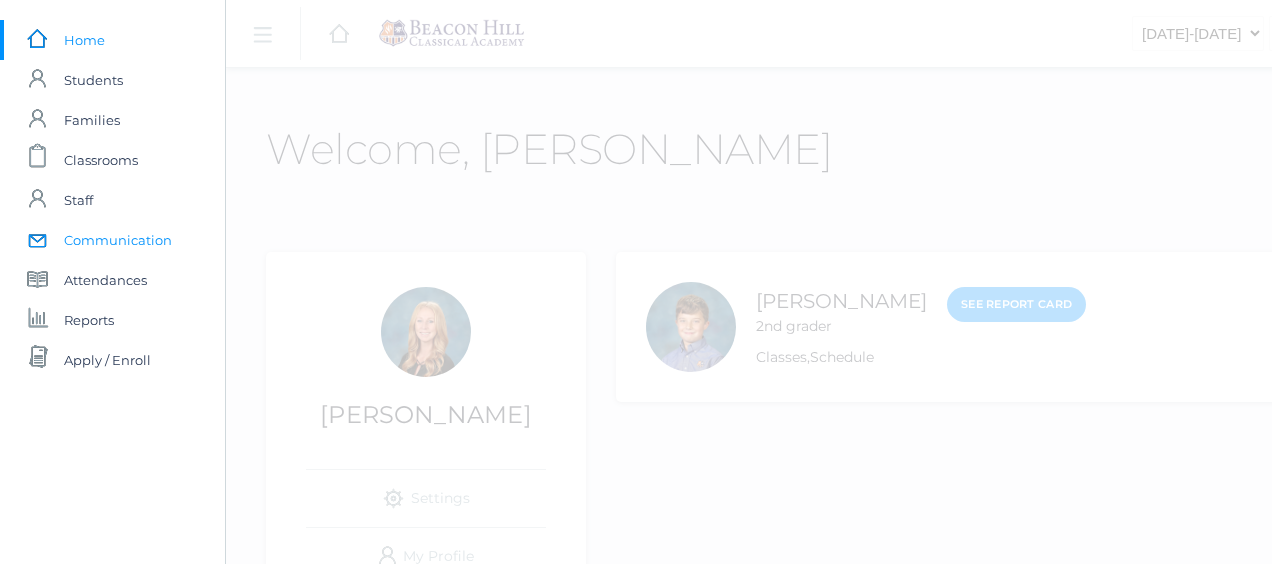 click on "Communication" at bounding box center (118, 240) 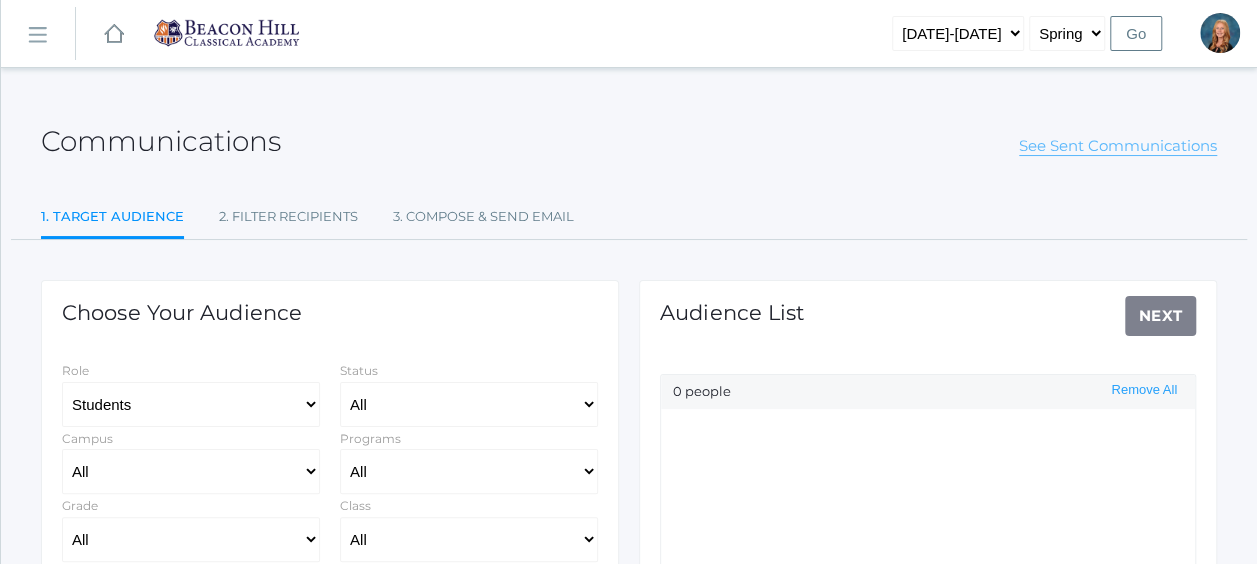 click on "See Sent Communications" 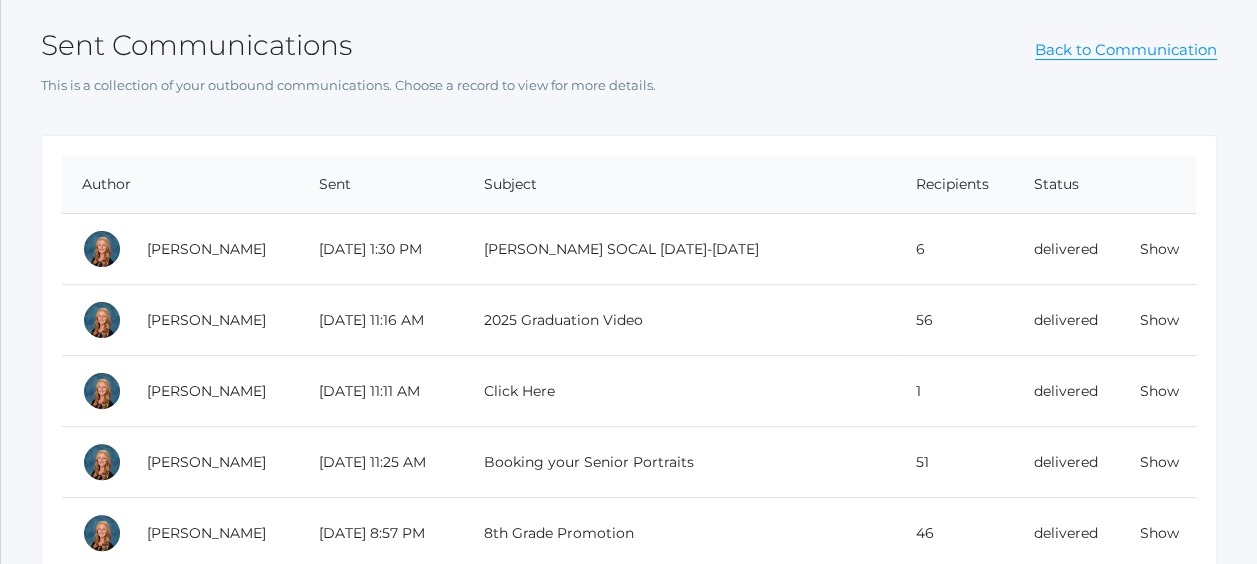 scroll, scrollTop: 97, scrollLeft: 0, axis: vertical 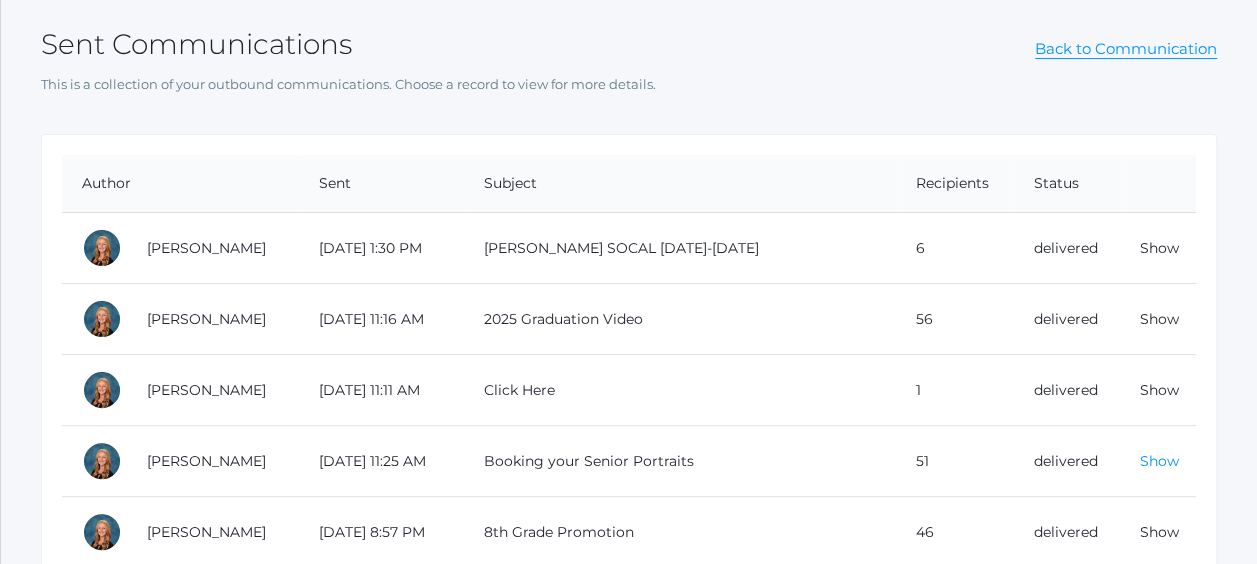 click on "Show" at bounding box center (1159, 461) 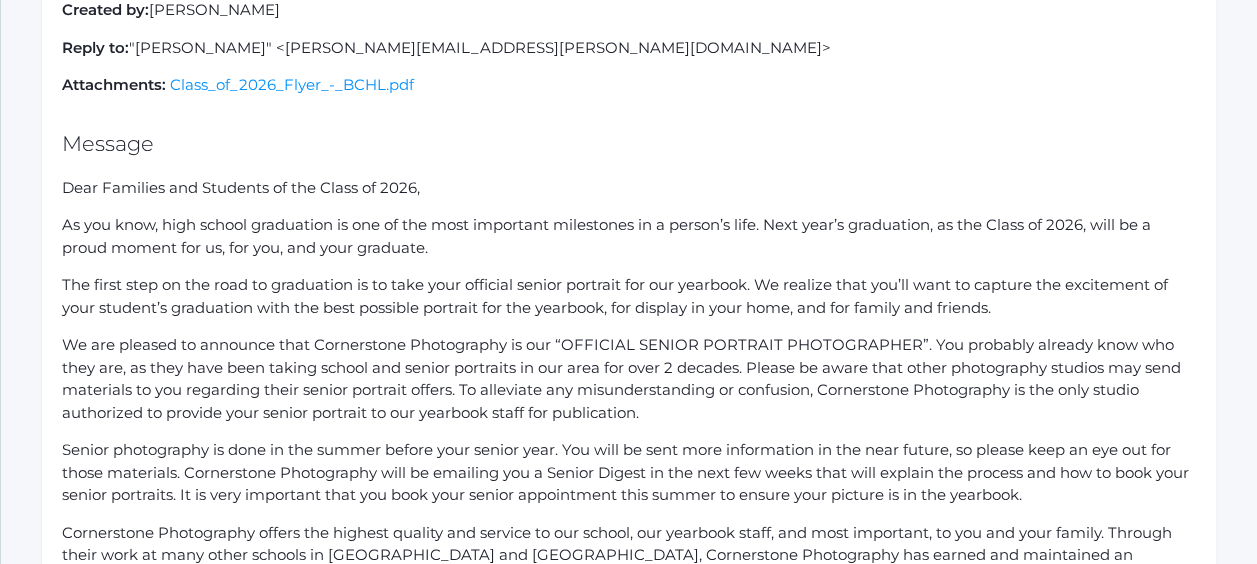 scroll, scrollTop: 280, scrollLeft: 0, axis: vertical 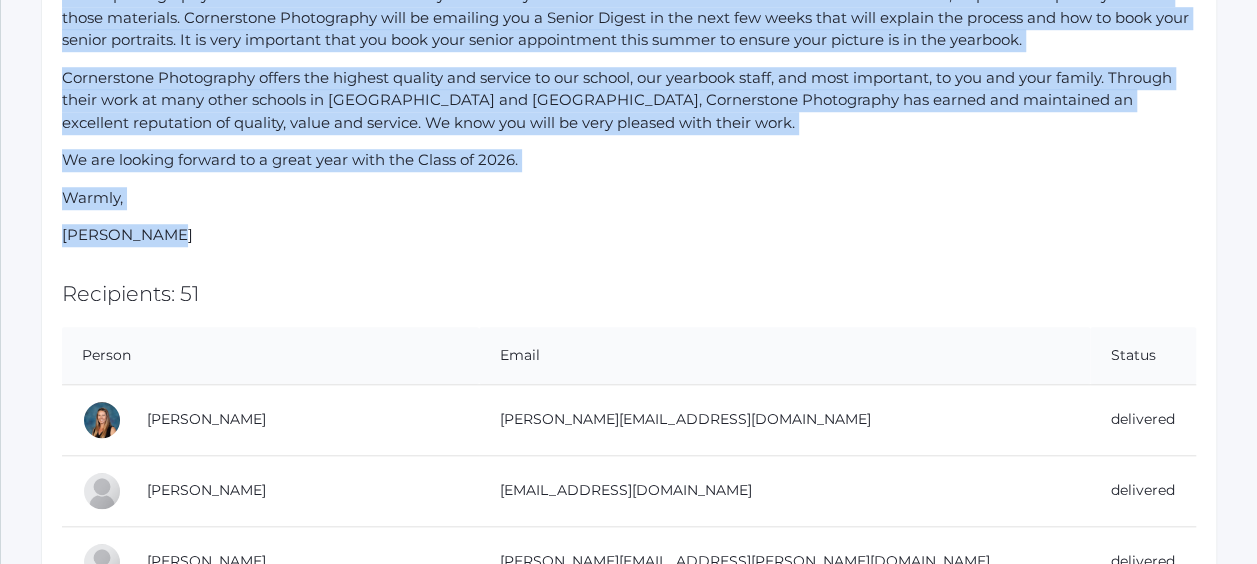 drag, startPoint x: 66, startPoint y: 192, endPoint x: 674, endPoint y: 226, distance: 608.9499 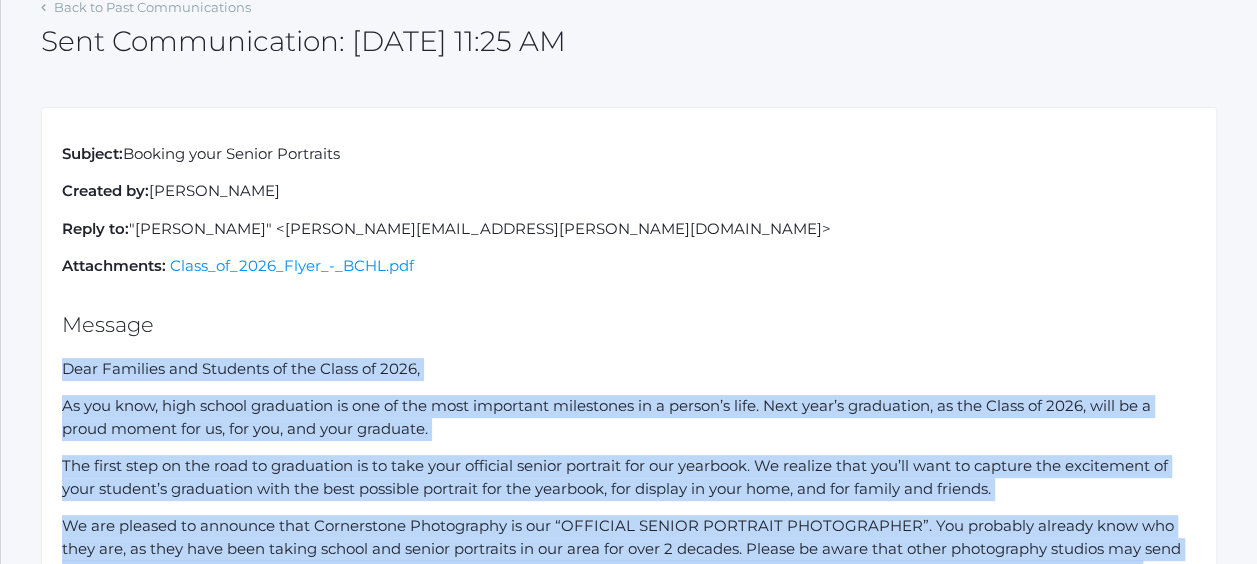 scroll, scrollTop: 98, scrollLeft: 0, axis: vertical 